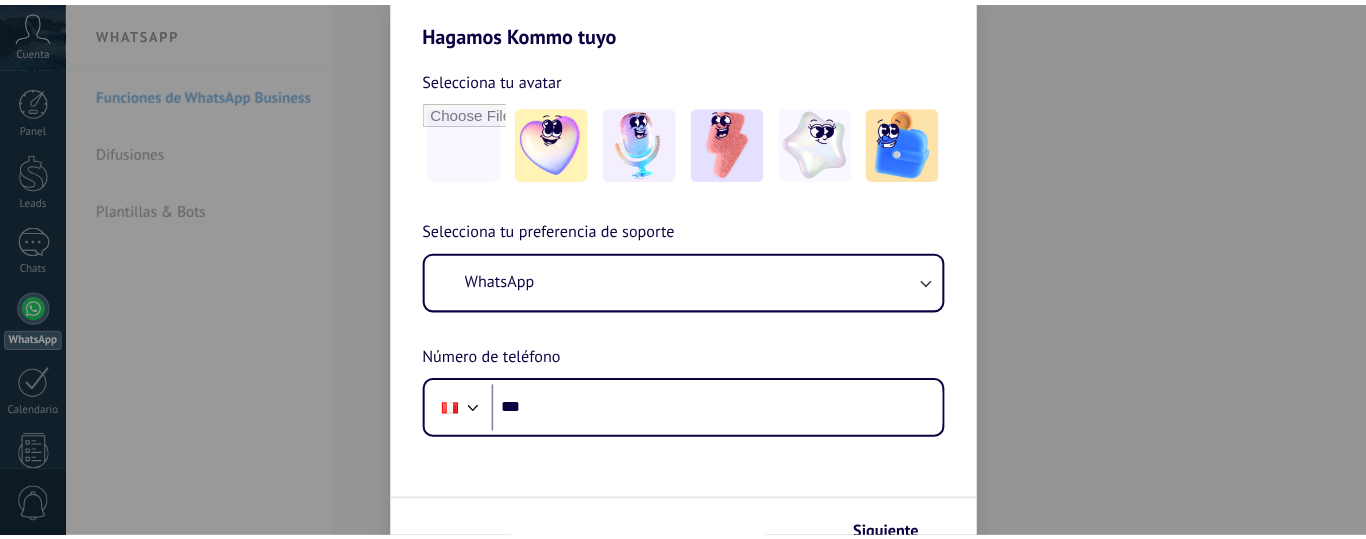 scroll, scrollTop: 0, scrollLeft: 0, axis: both 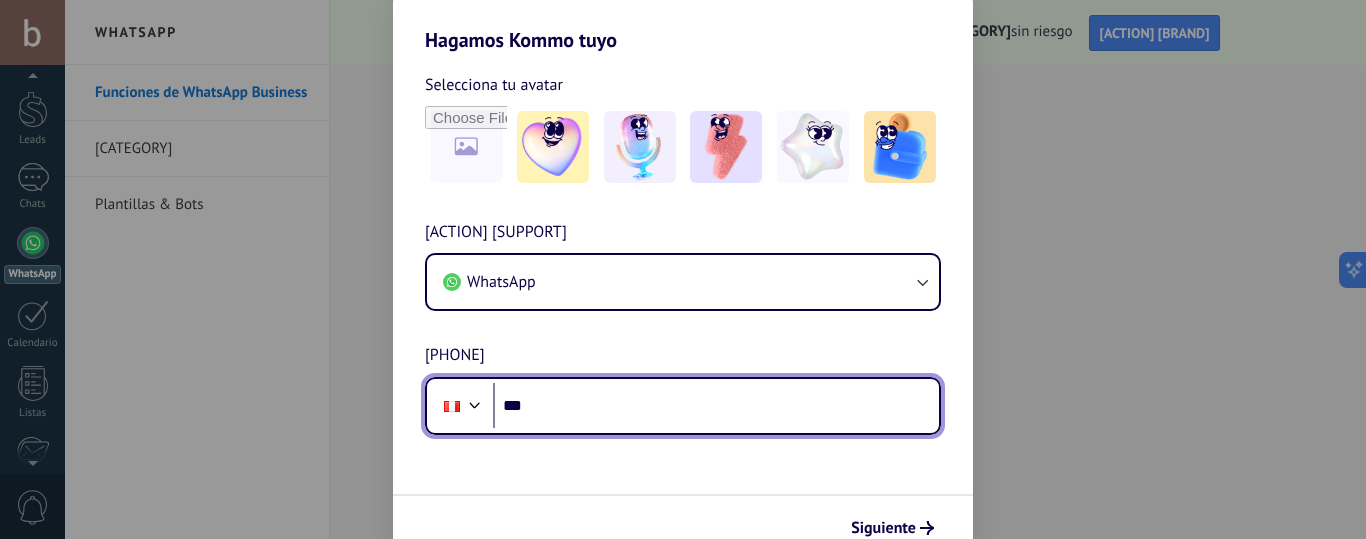 click on "***" at bounding box center [716, 406] 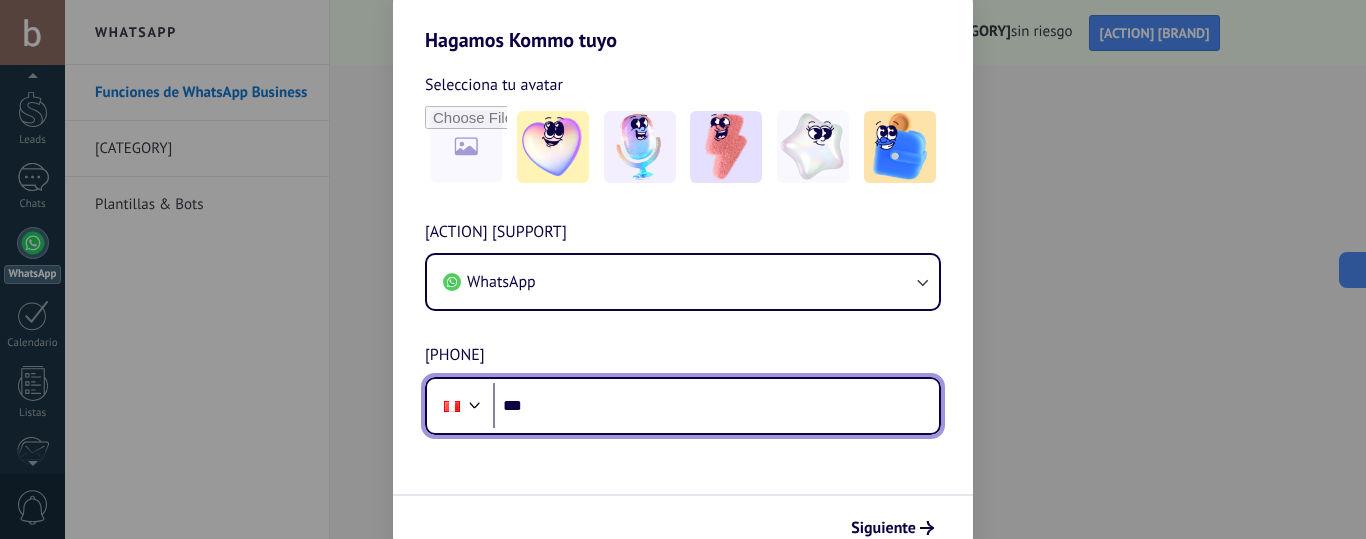 click on "***" at bounding box center [716, 406] 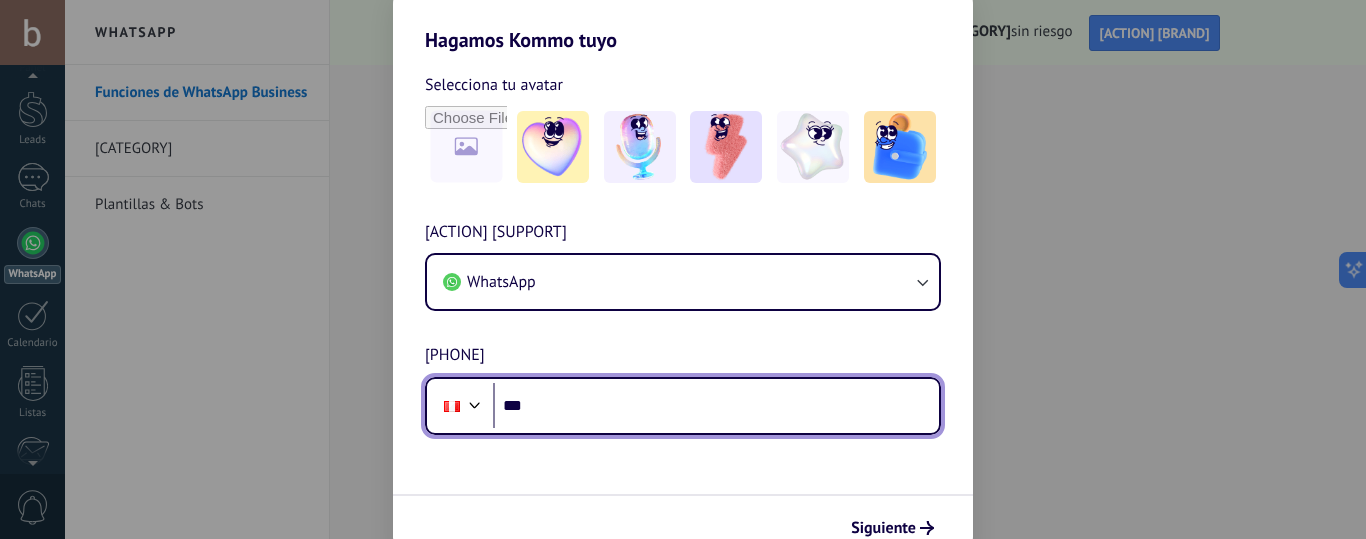 paste 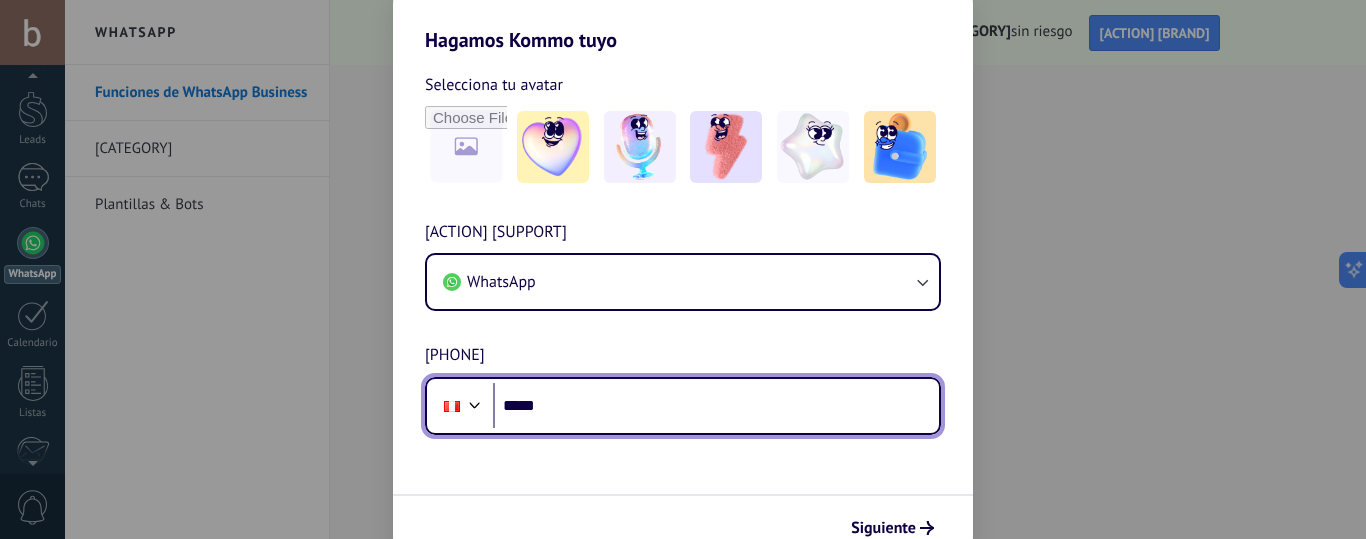 scroll, scrollTop: 0, scrollLeft: 0, axis: both 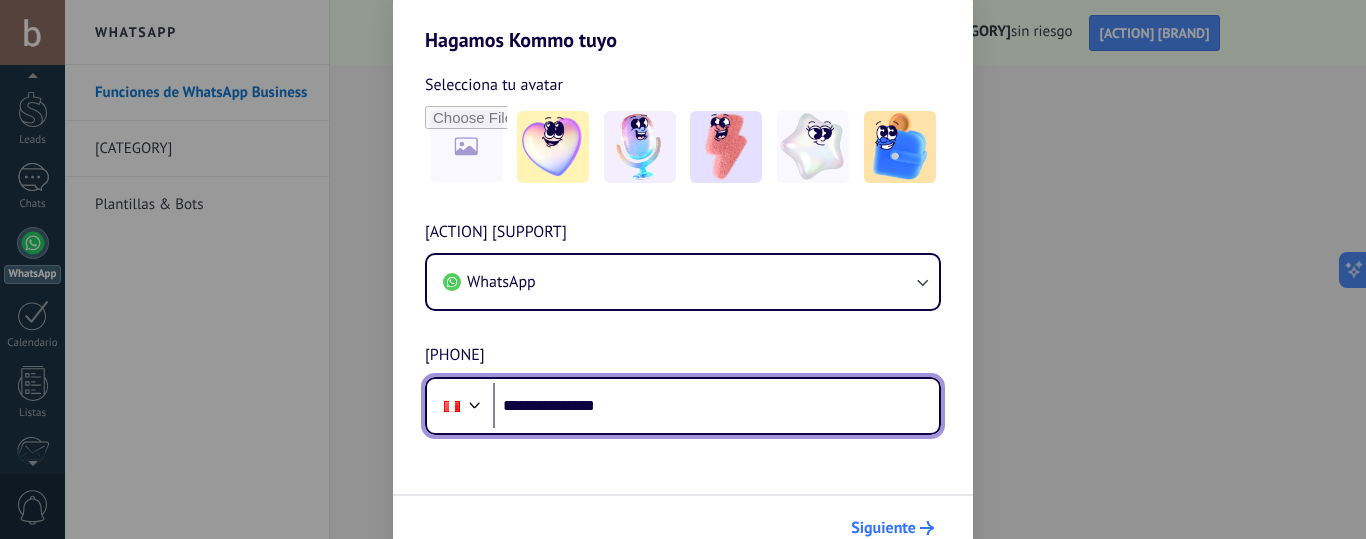 type on "**********" 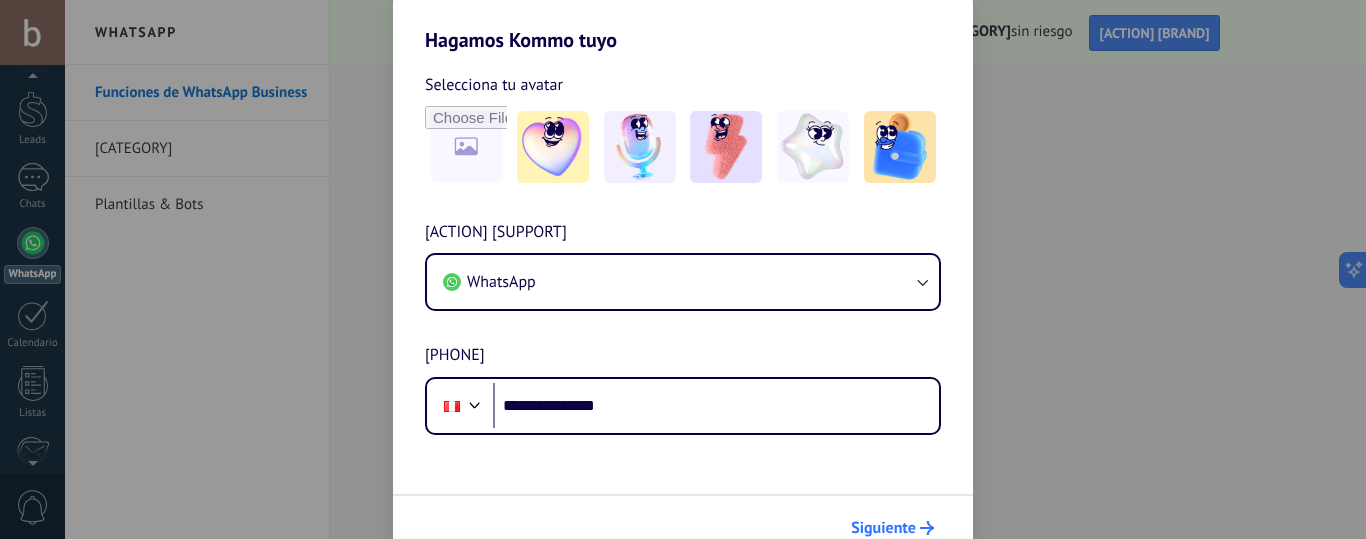 click on "Siguiente" at bounding box center [883, 528] 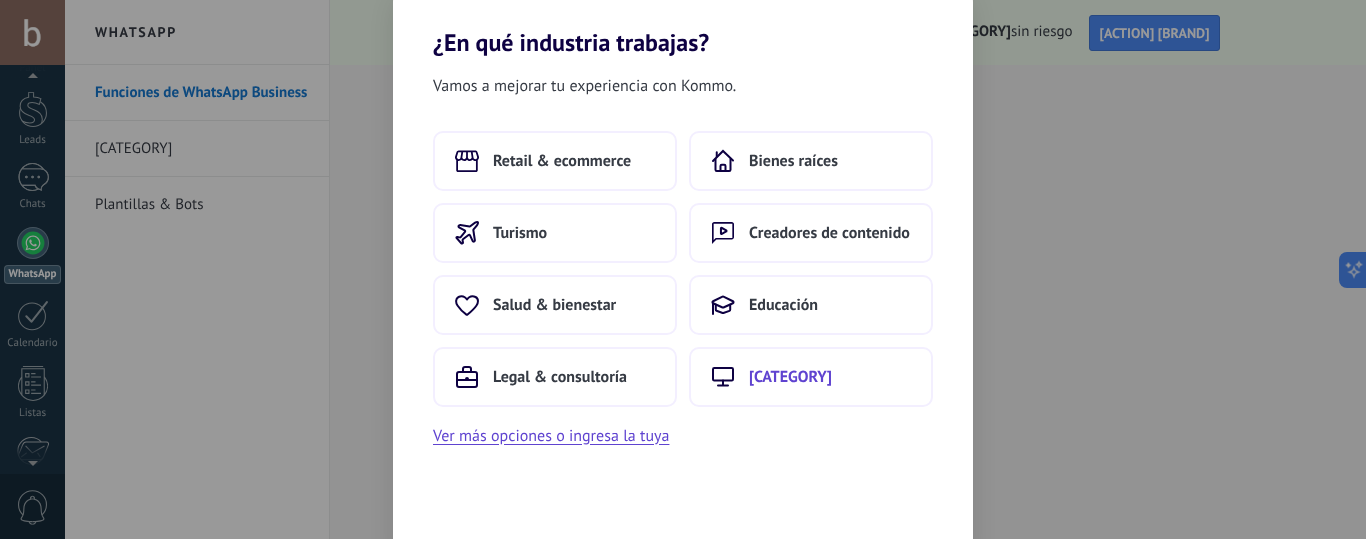click on "[CATEGORY]" at bounding box center (811, 377) 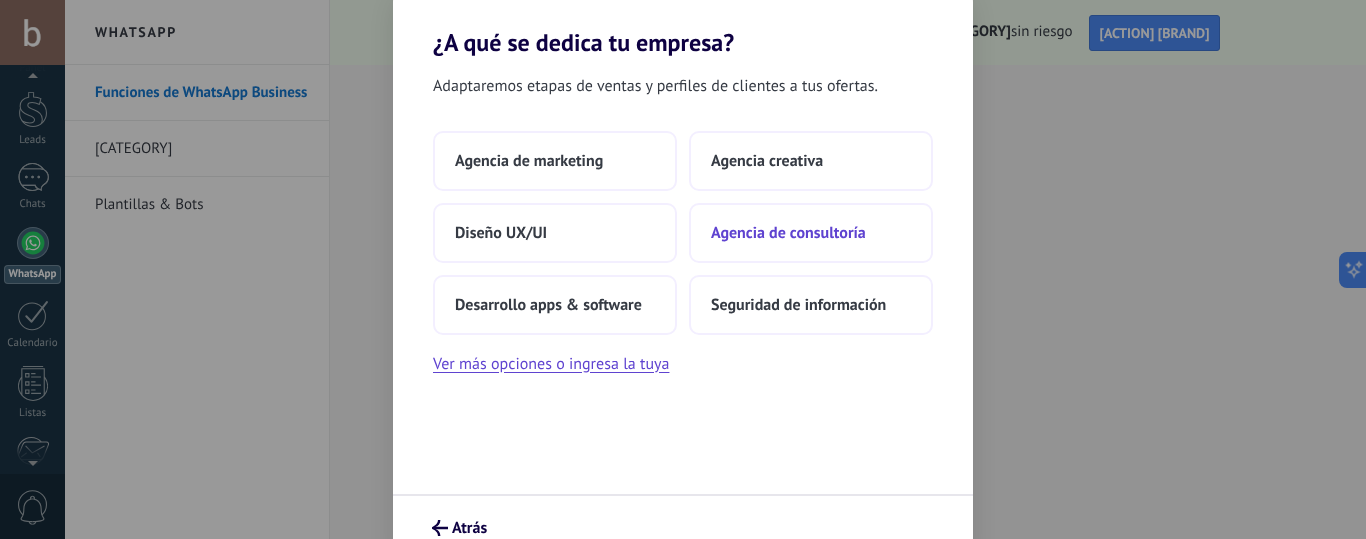 click on "Agencia de consultoría" at bounding box center (811, 233) 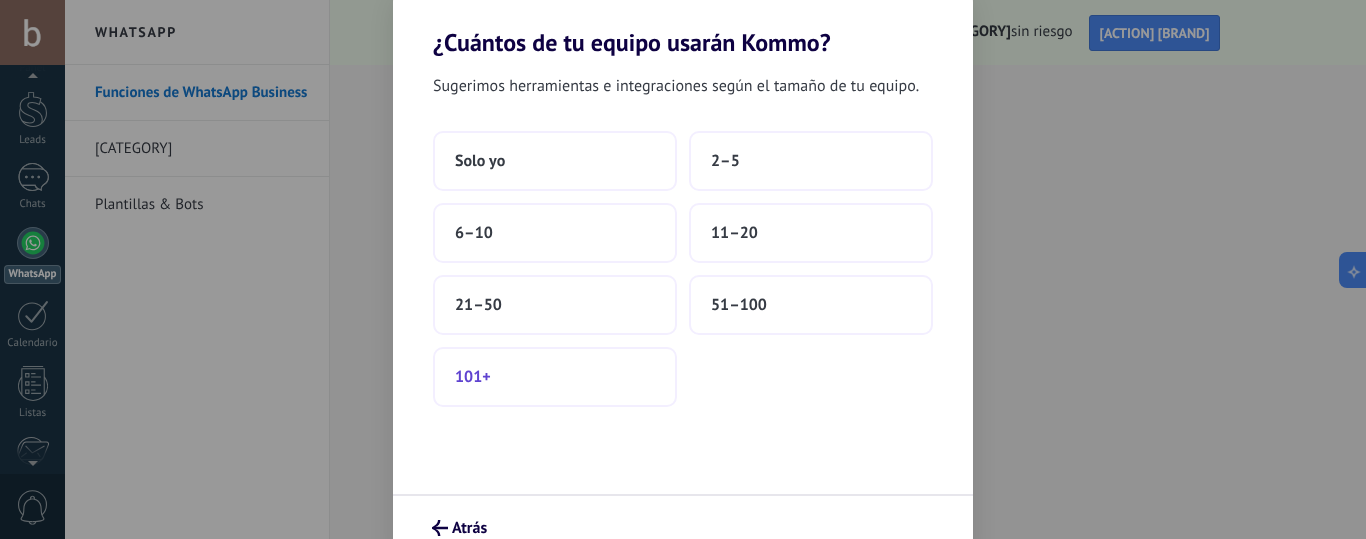 click on "101+" at bounding box center (555, 377) 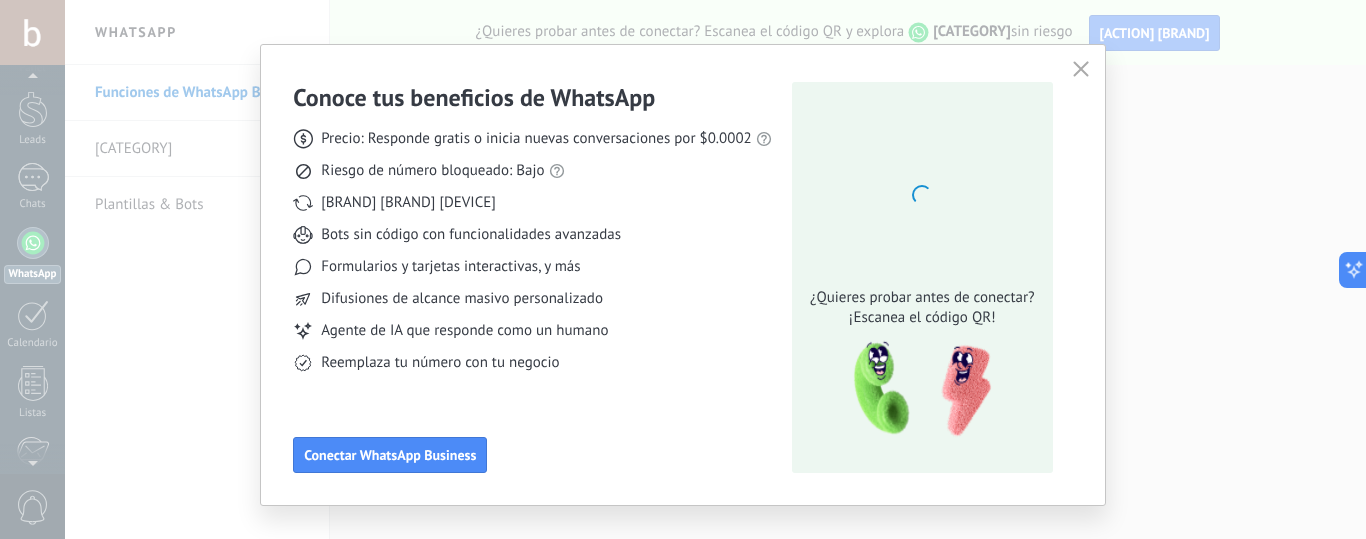 scroll, scrollTop: 53, scrollLeft: 0, axis: vertical 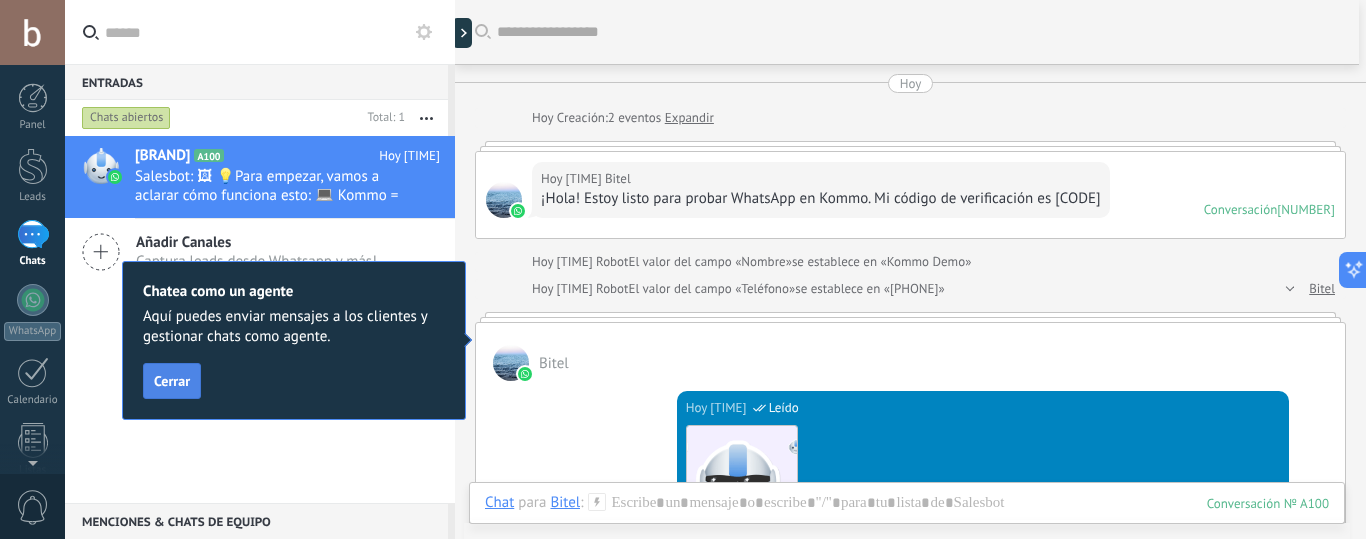 click on "Cerrar" at bounding box center [172, 381] 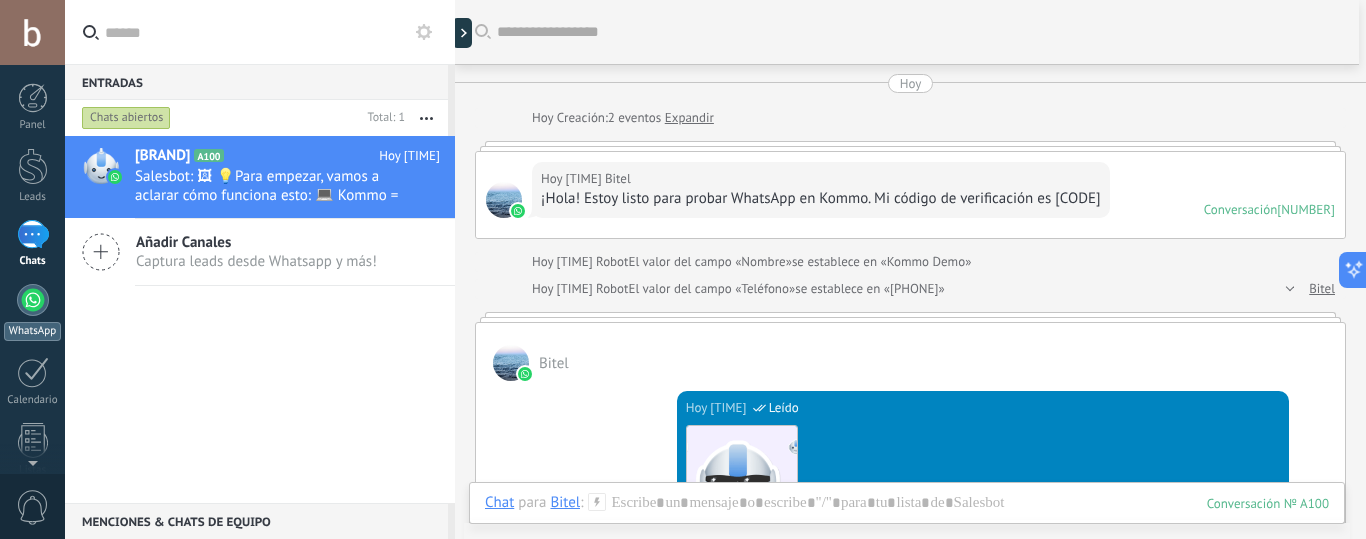 click at bounding box center (33, 300) 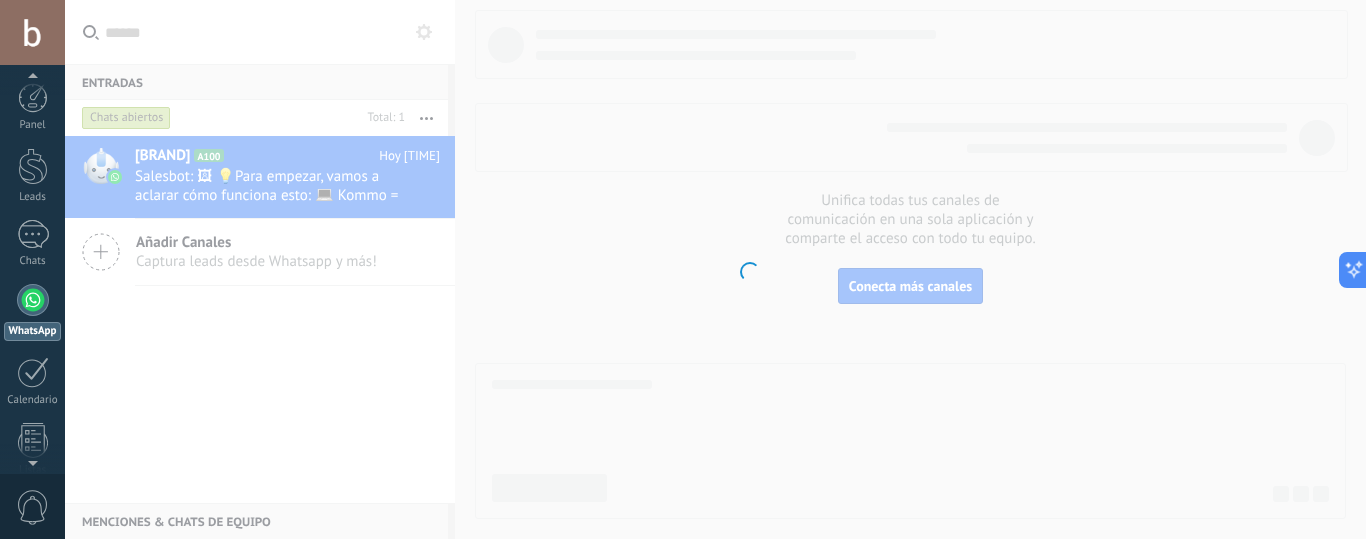scroll, scrollTop: 57, scrollLeft: 0, axis: vertical 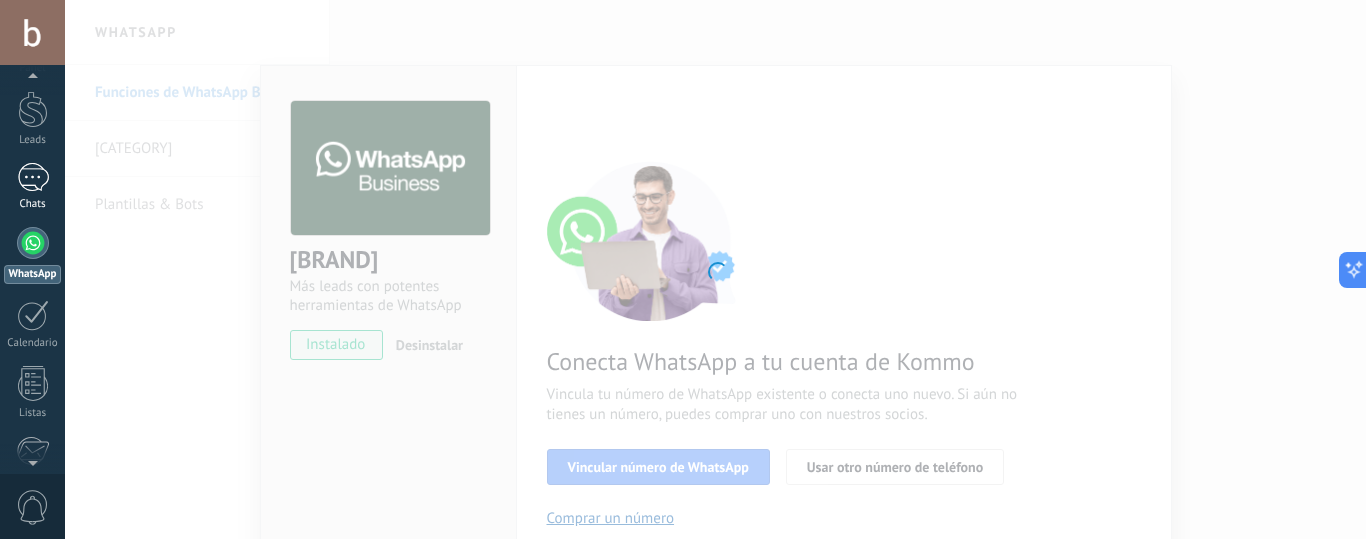 click on "[NUMBER]
[CATEGORY]" at bounding box center (32, 187) 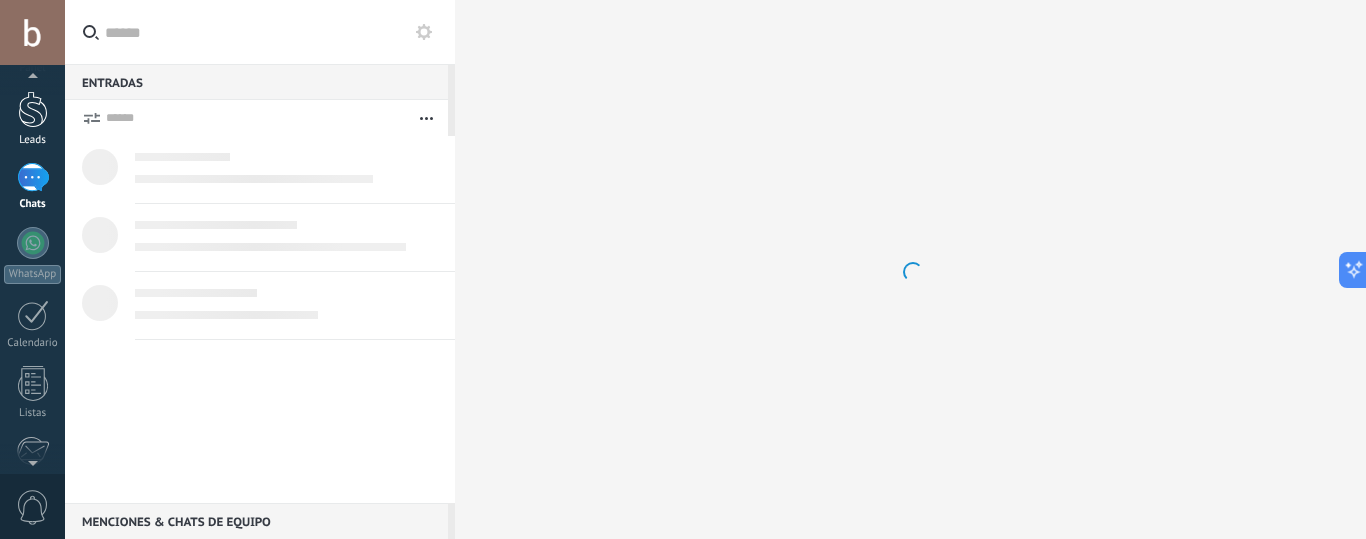 scroll, scrollTop: 0, scrollLeft: 0, axis: both 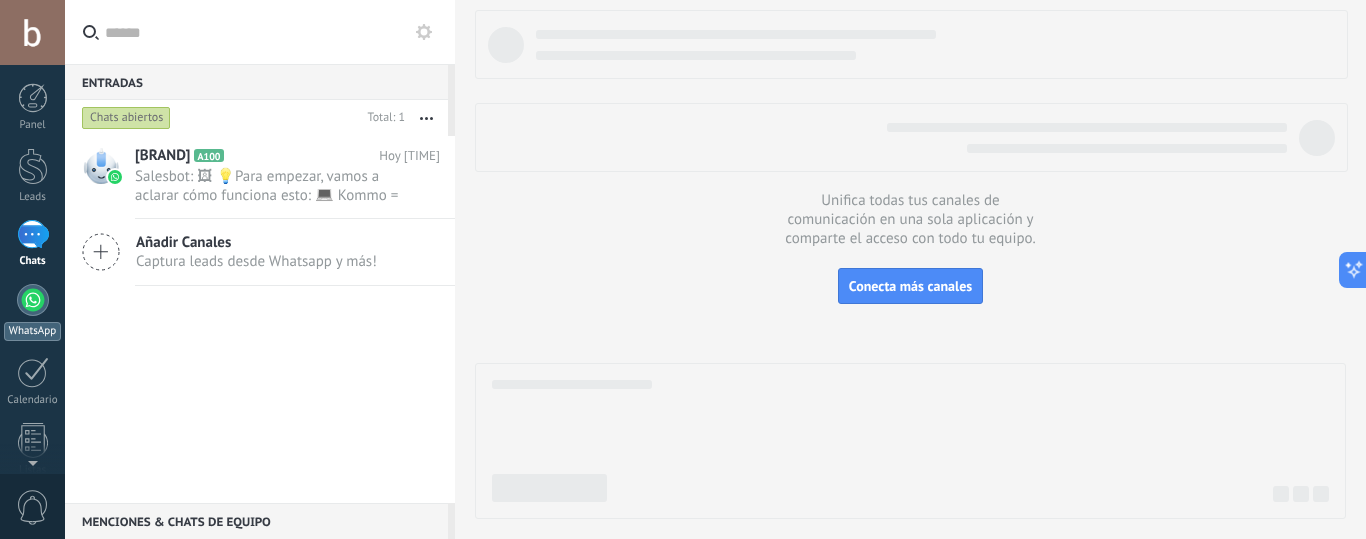 click at bounding box center [33, 300] 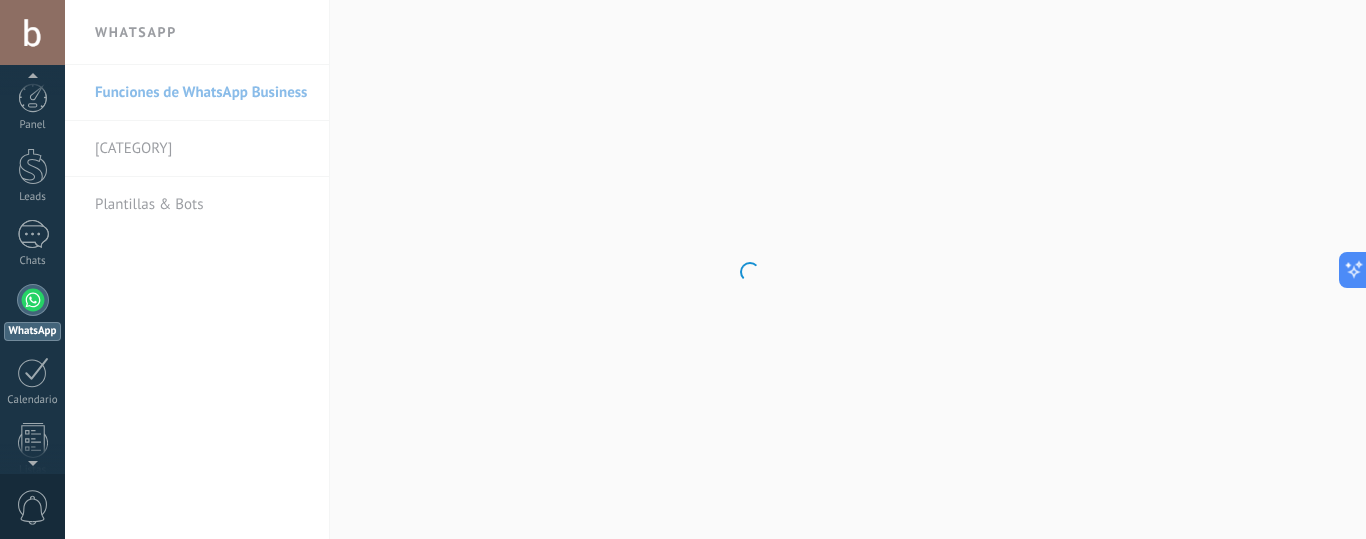 scroll, scrollTop: 57, scrollLeft: 0, axis: vertical 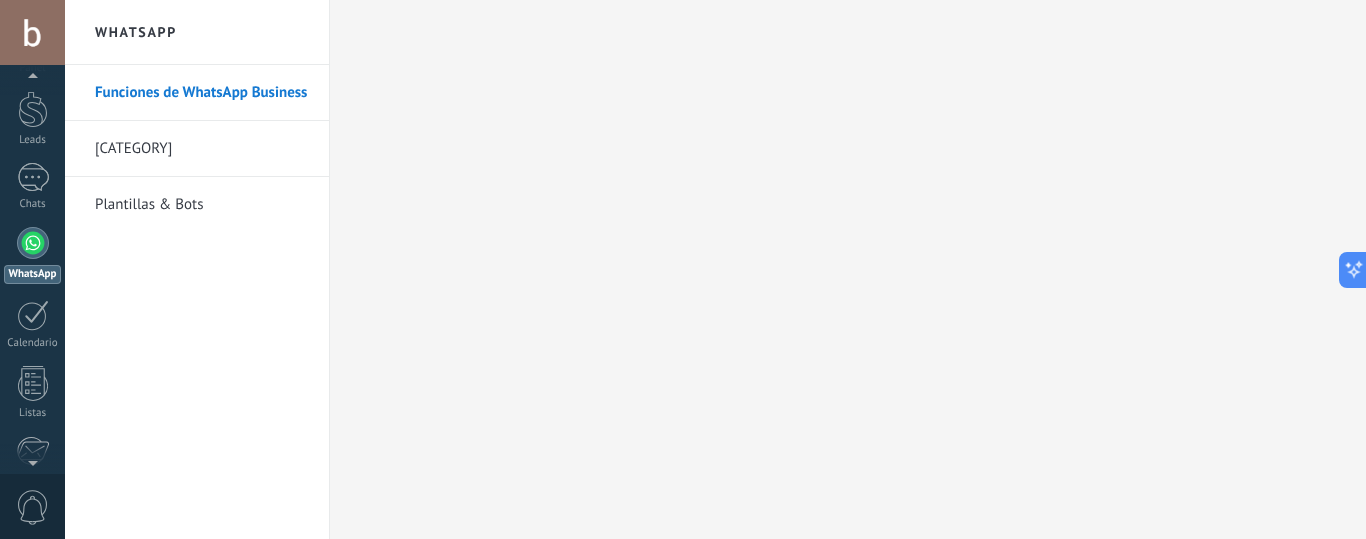 click on "Plantillas & Bots" at bounding box center [202, 205] 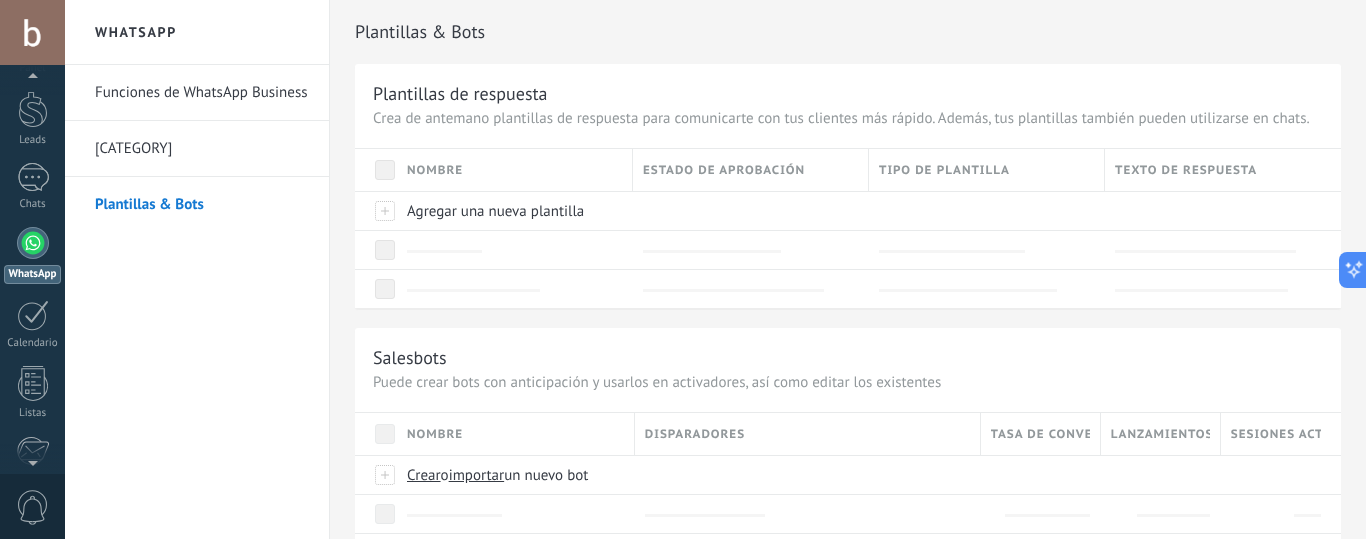 click on "[CATEGORY]" at bounding box center [202, 149] 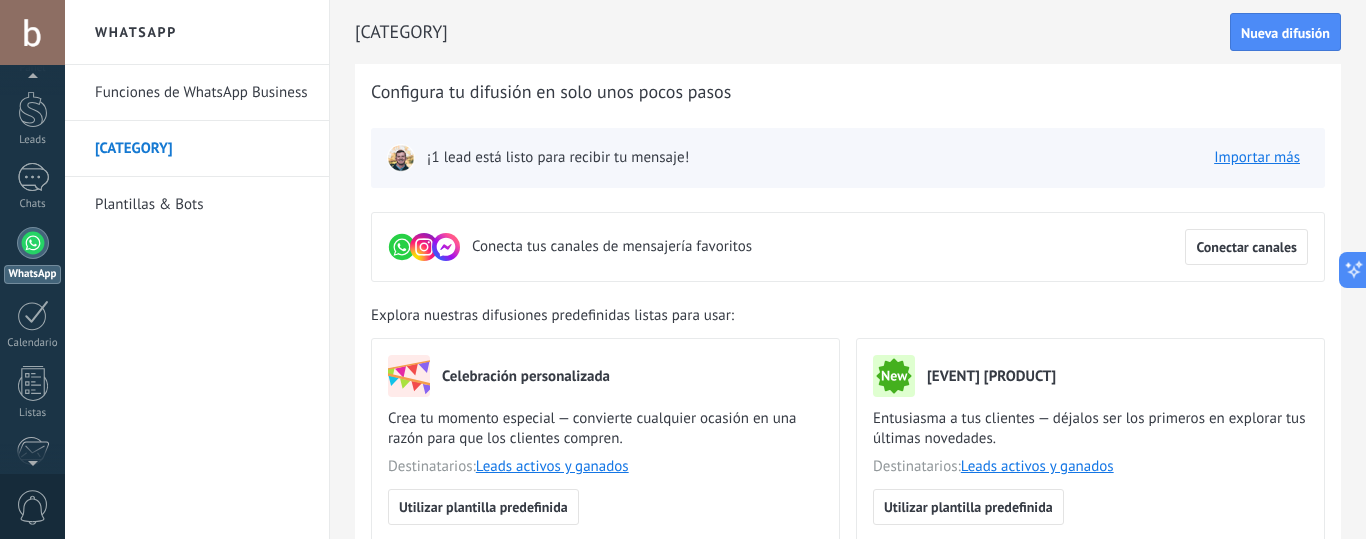 click on "Funciones de WhatsApp Business" at bounding box center [202, 93] 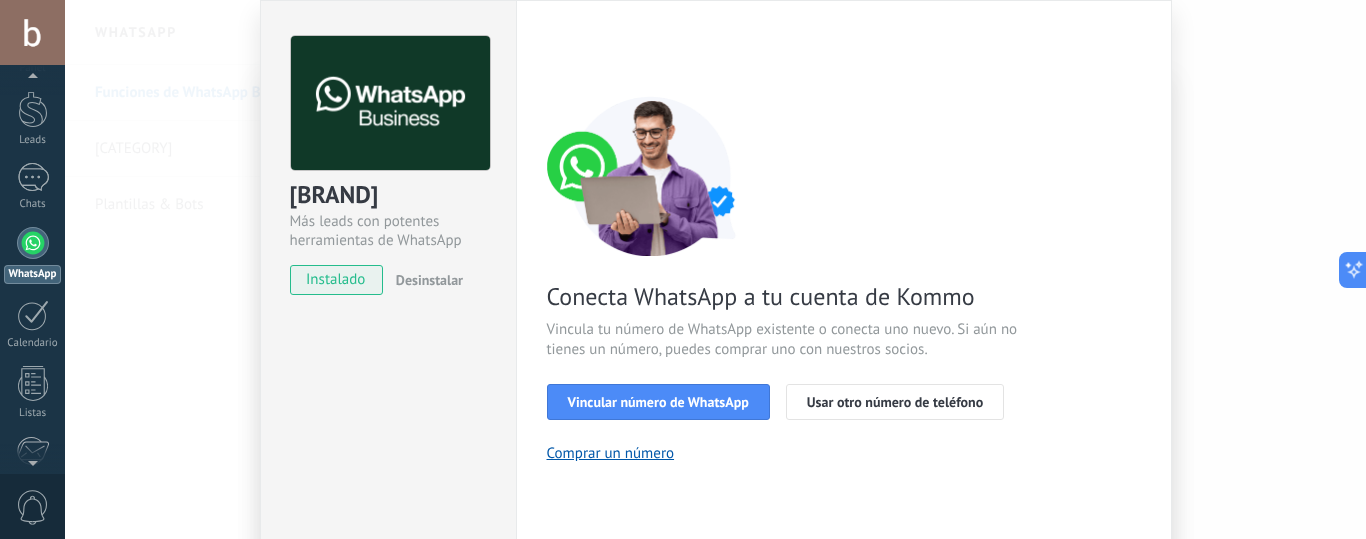 scroll, scrollTop: 200, scrollLeft: 0, axis: vertical 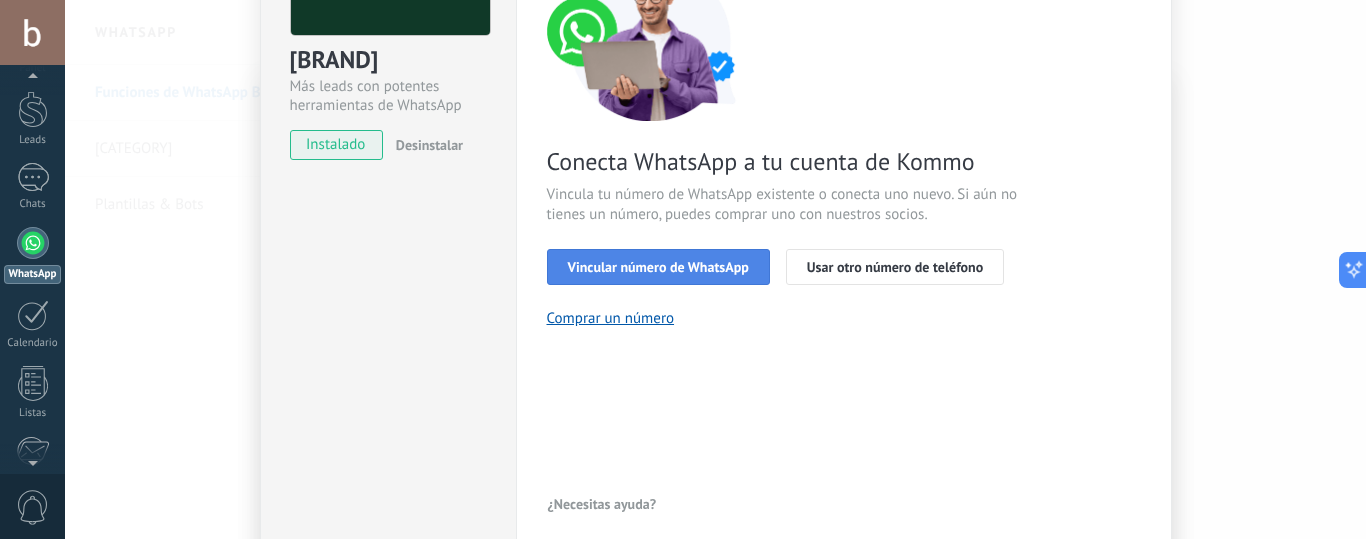 click on "Vincular número de WhatsApp" at bounding box center (658, 467) 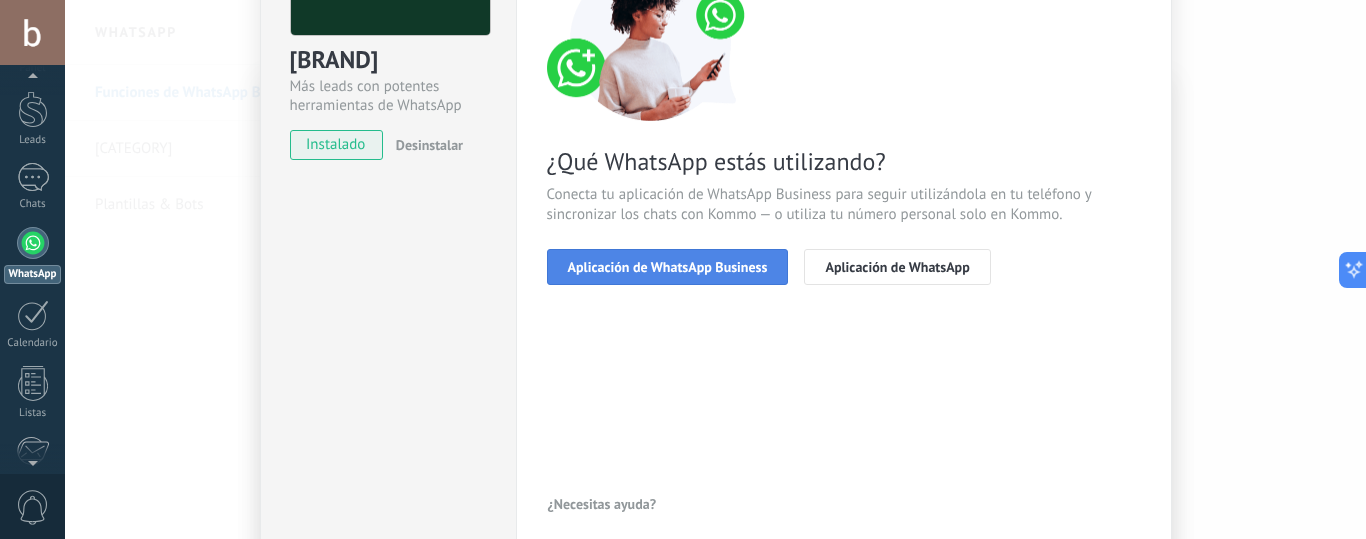 click on "Aplicación de WhatsApp Business" at bounding box center [668, 267] 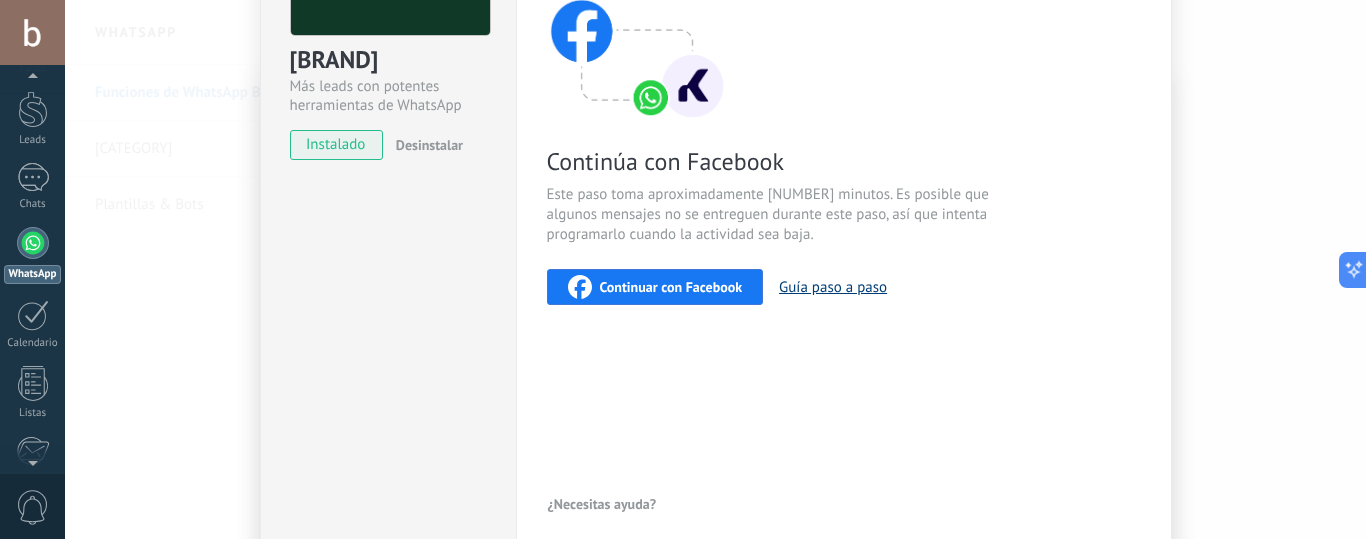 click on "Guía paso a paso" at bounding box center [833, 287] 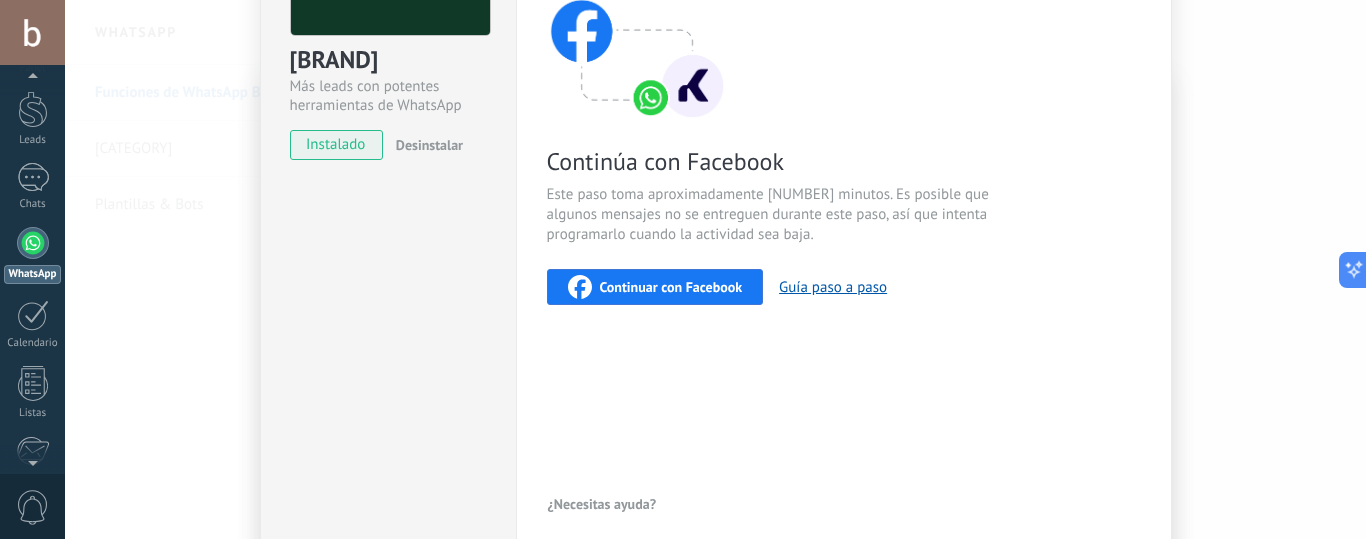 click on "instalado" at bounding box center [336, 345] 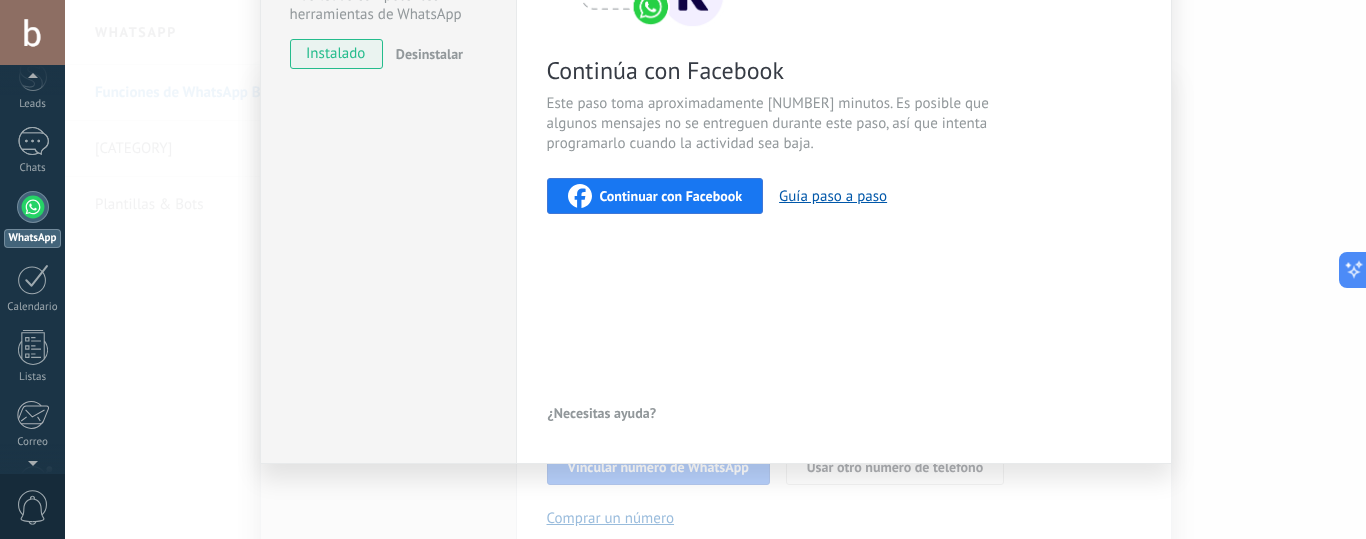 scroll, scrollTop: 57, scrollLeft: 0, axis: vertical 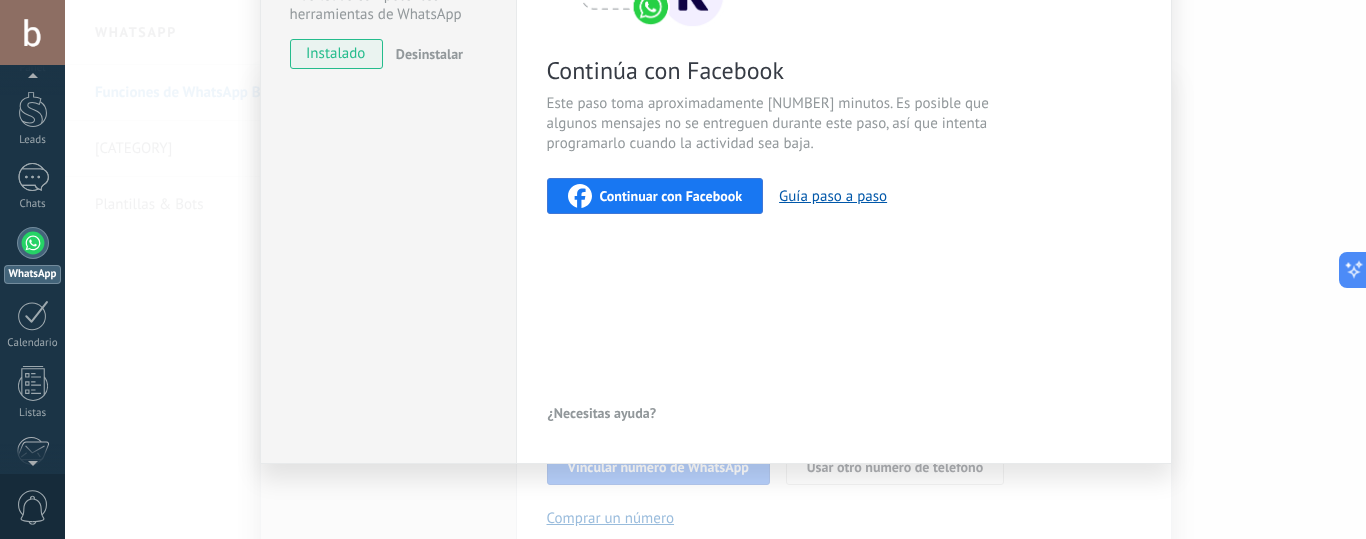 click on "0" at bounding box center (33, 507) 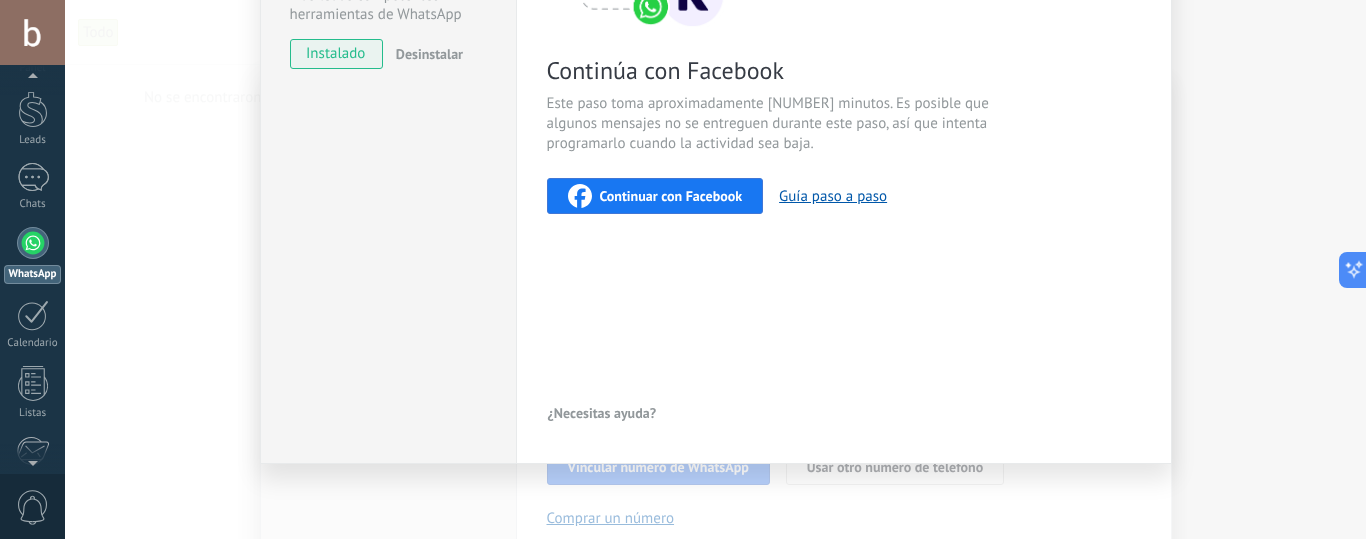 click on "0" at bounding box center (33, 507) 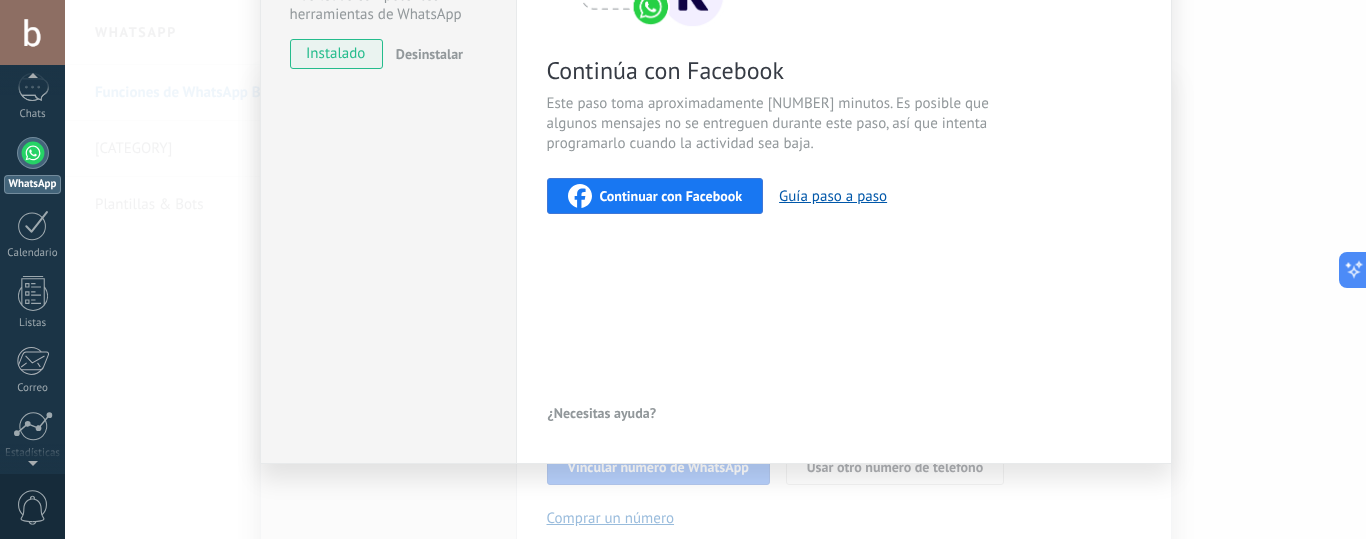 click at bounding box center [32, 459] 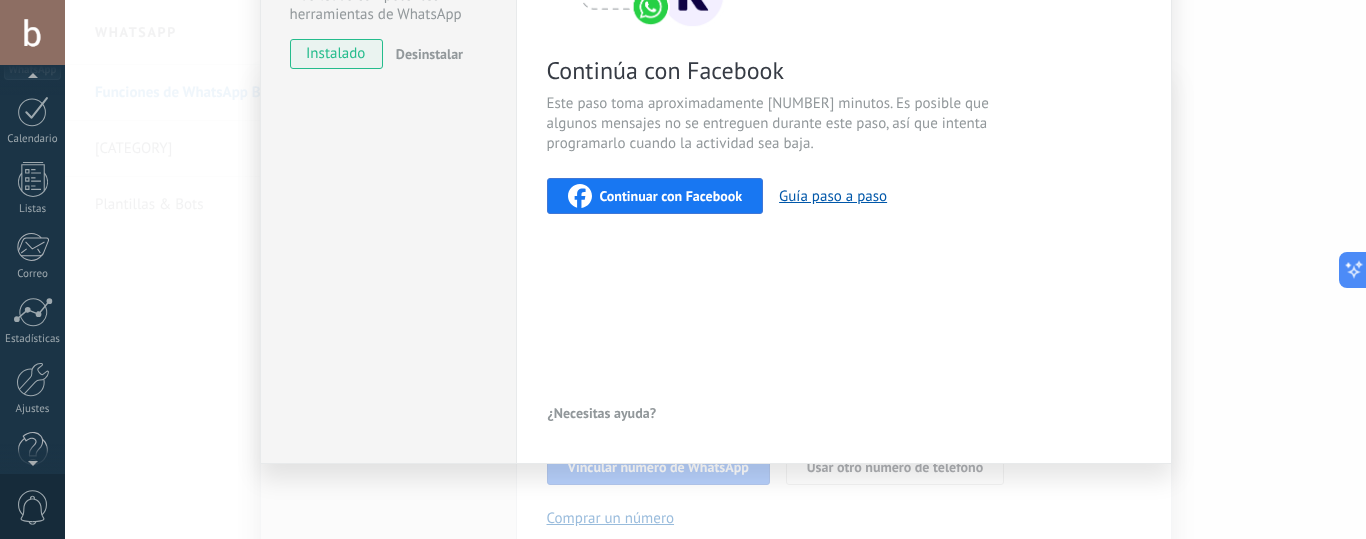 scroll, scrollTop: 293, scrollLeft: 0, axis: vertical 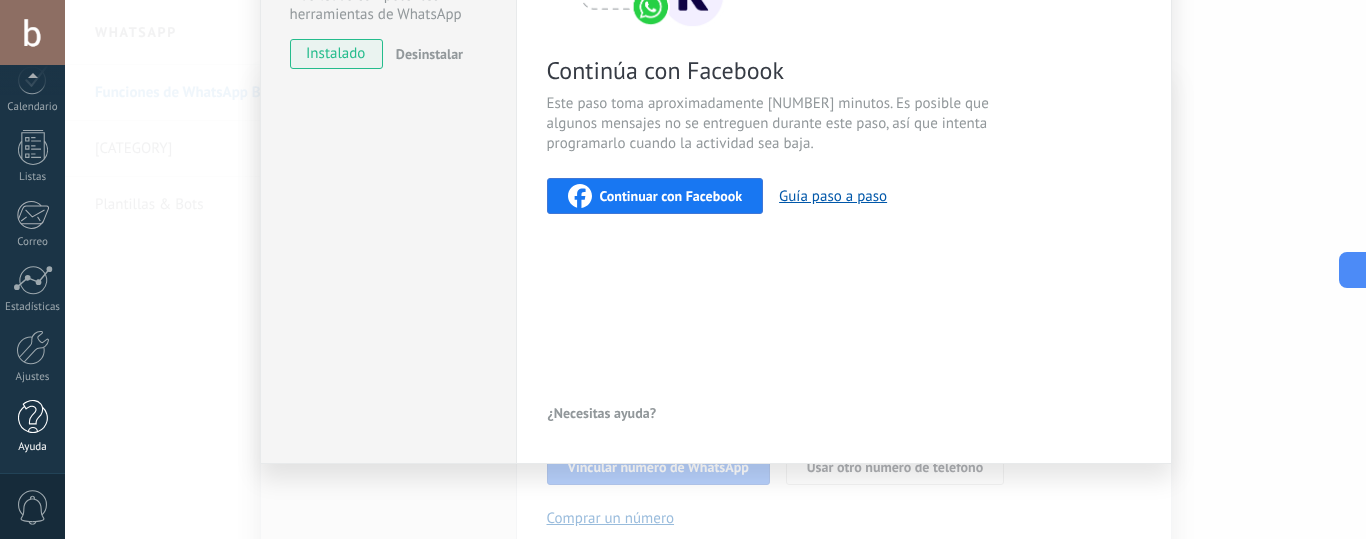 click at bounding box center (33, 417) 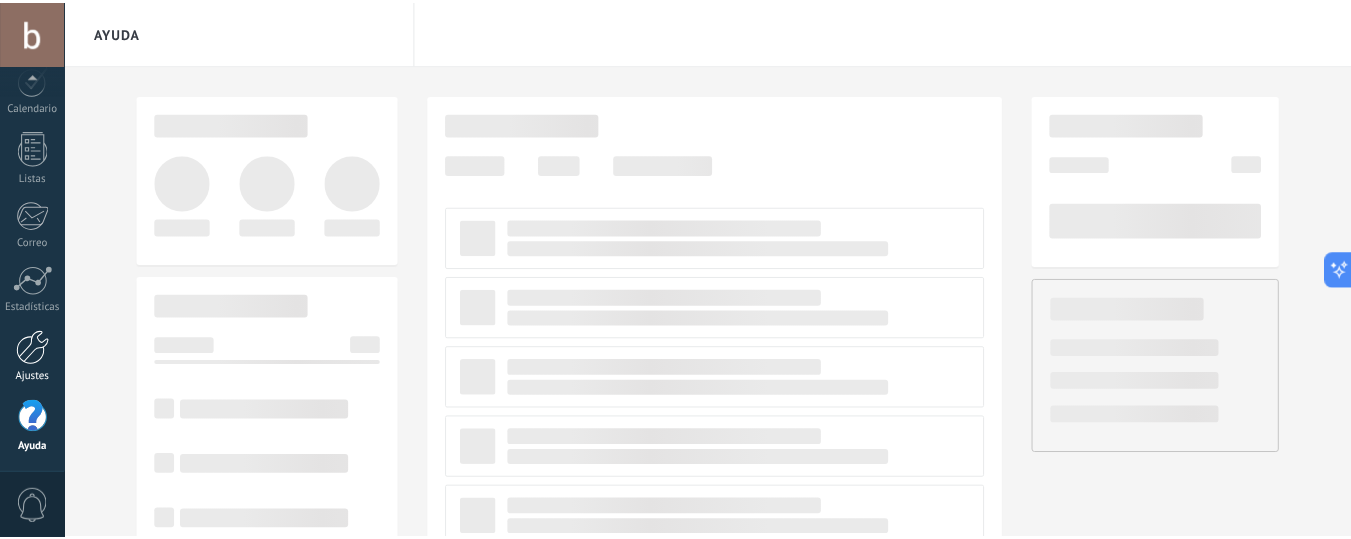 scroll, scrollTop: 0, scrollLeft: 0, axis: both 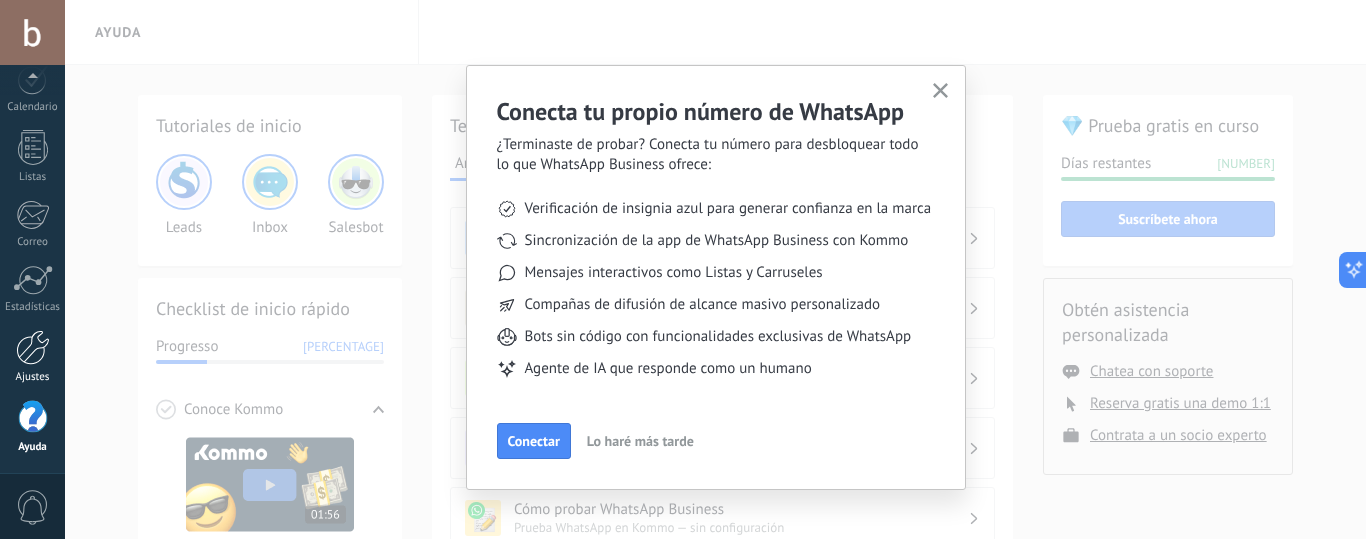 click at bounding box center [33, 347] 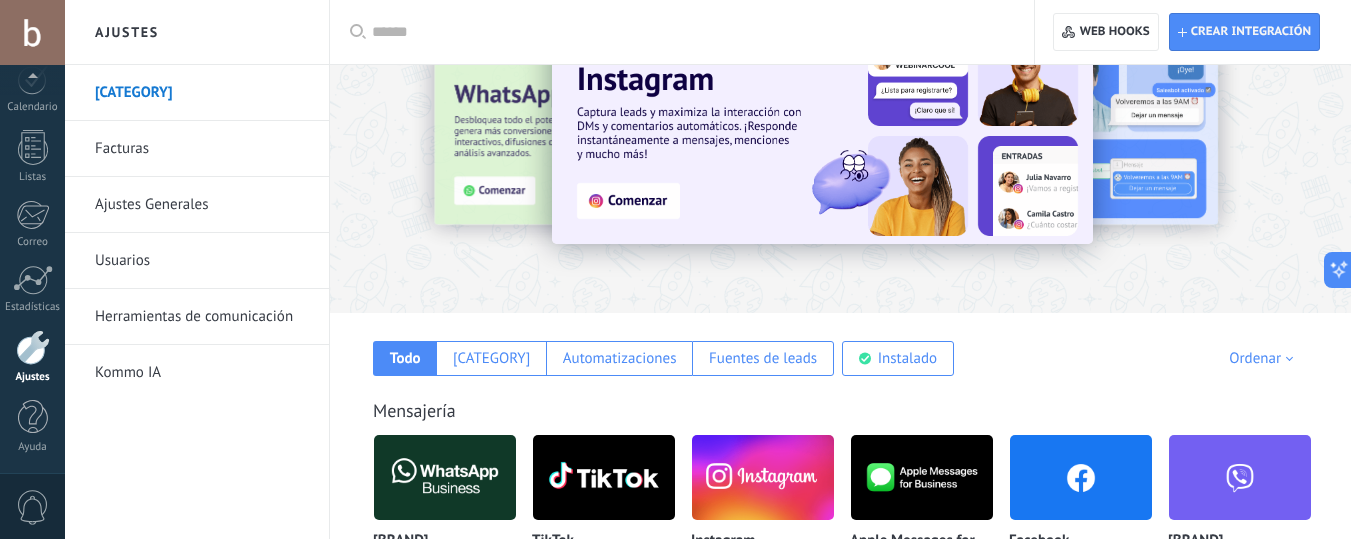 scroll, scrollTop: 100, scrollLeft: 0, axis: vertical 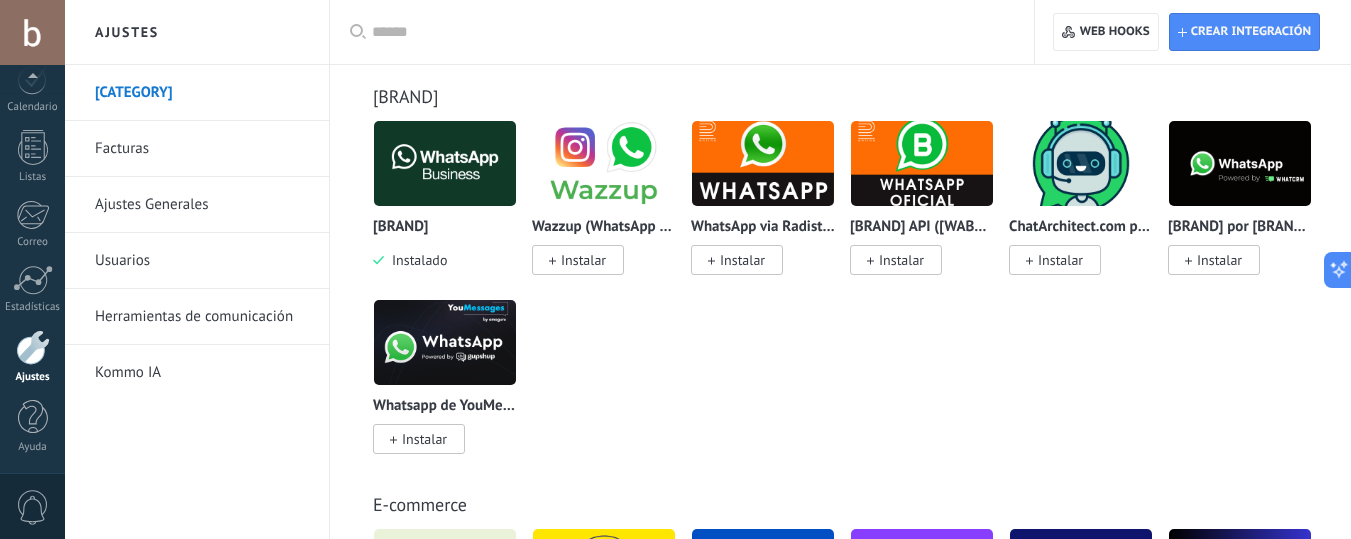 click on "Kommo IA" at bounding box center [202, 373] 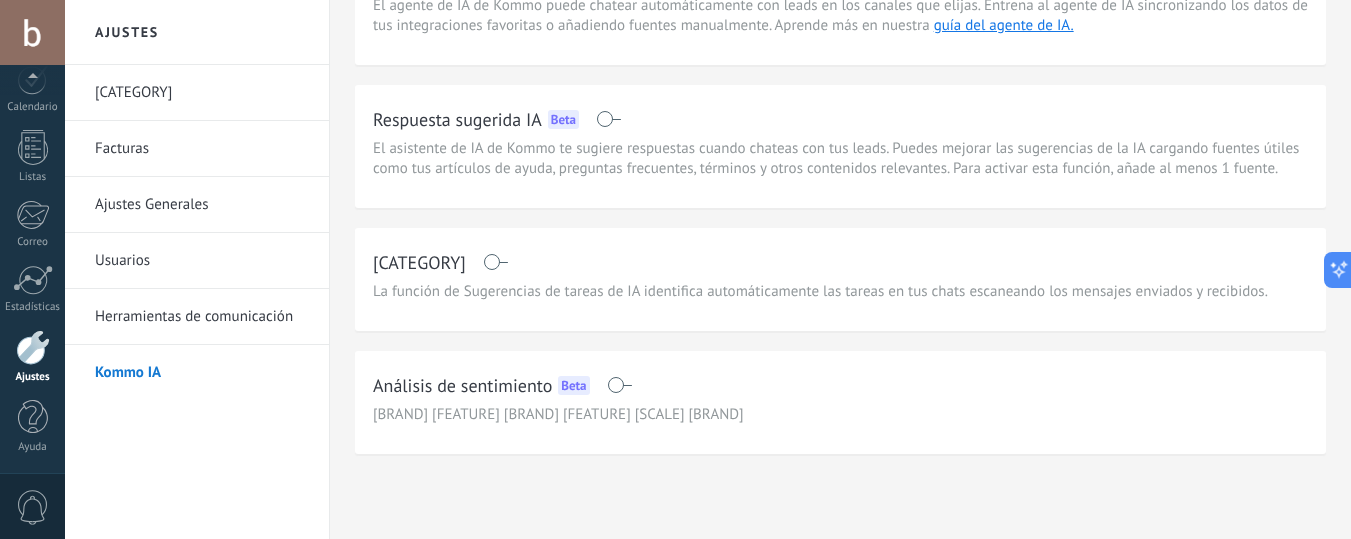 scroll, scrollTop: 285, scrollLeft: 0, axis: vertical 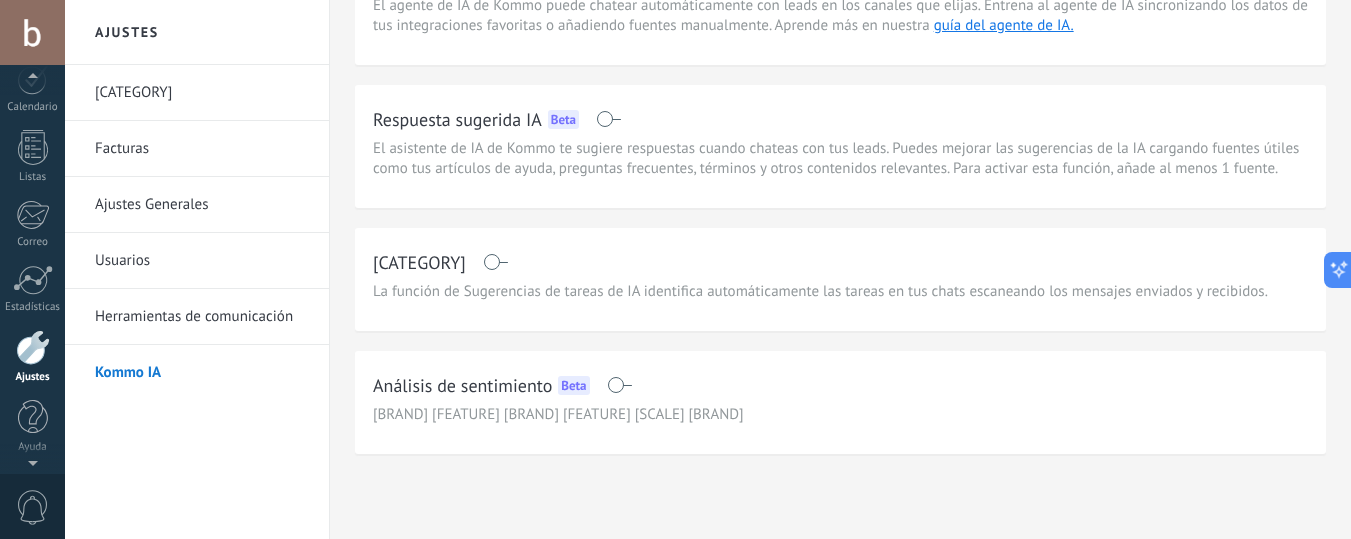 click at bounding box center (33, 347) 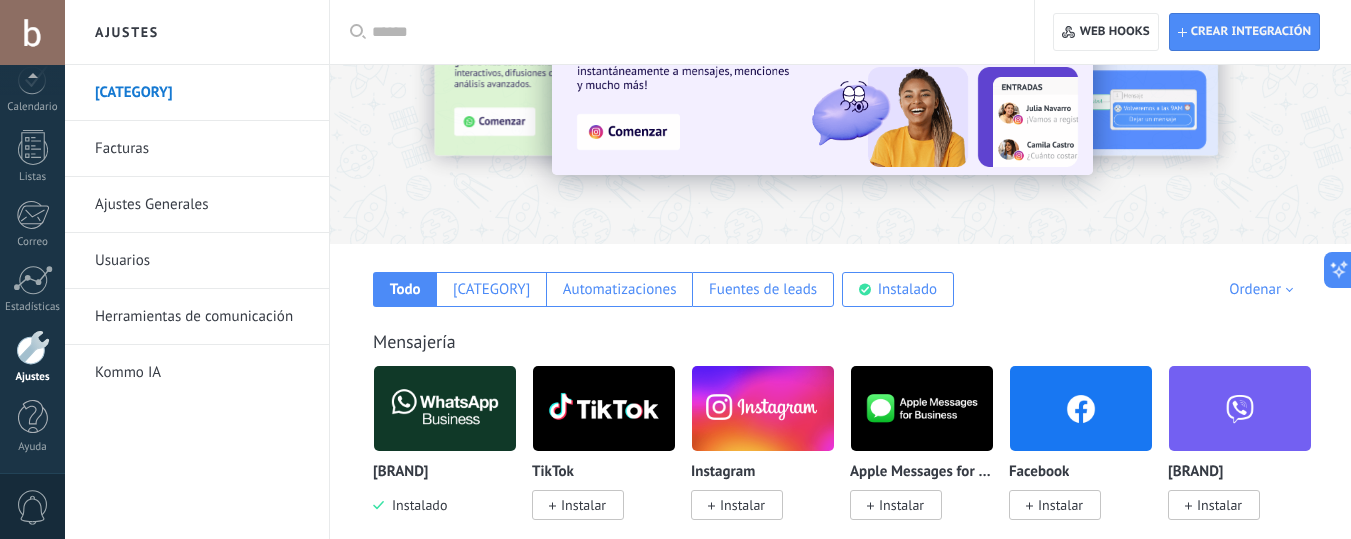 scroll, scrollTop: 200, scrollLeft: 0, axis: vertical 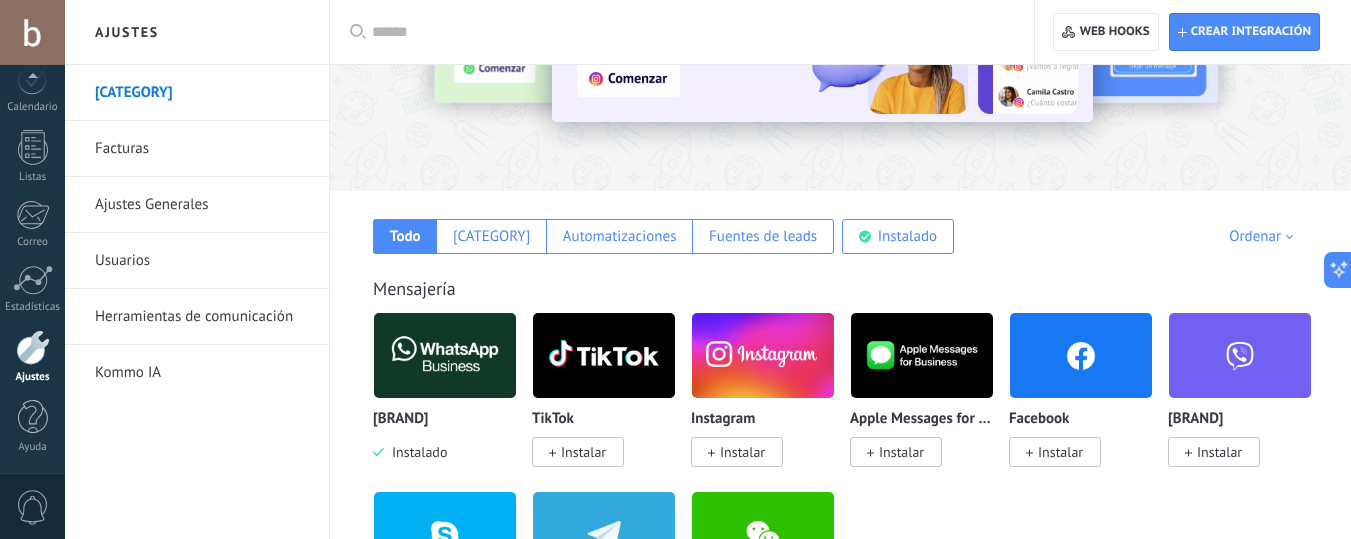 click on "Ajustes Generales" at bounding box center [202, 205] 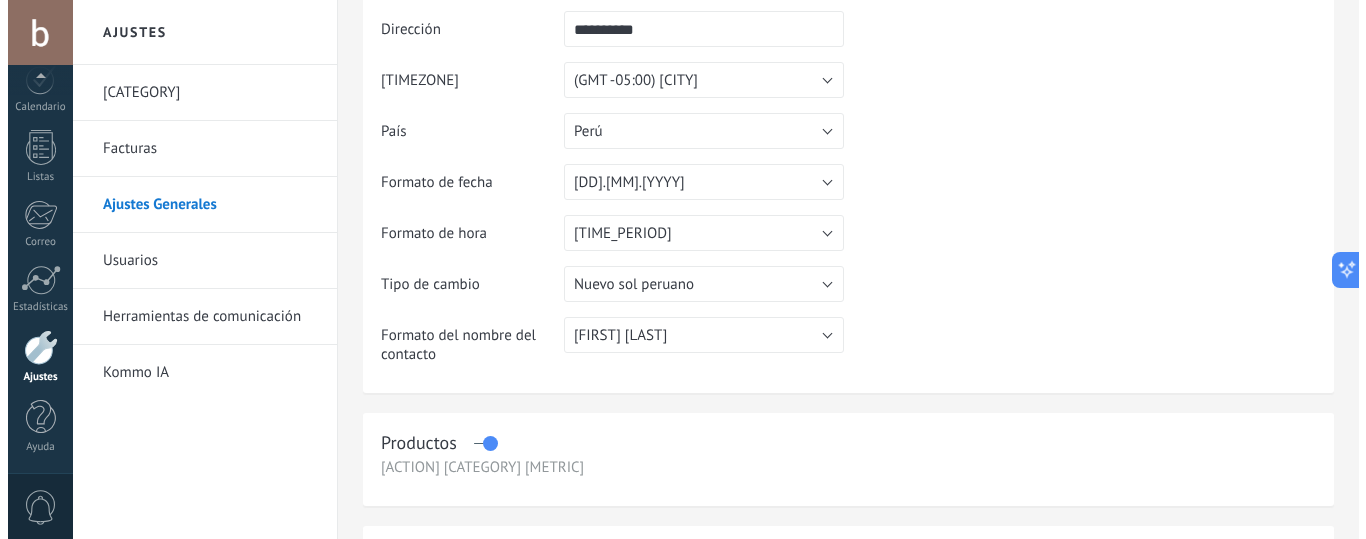 scroll, scrollTop: 0, scrollLeft: 0, axis: both 